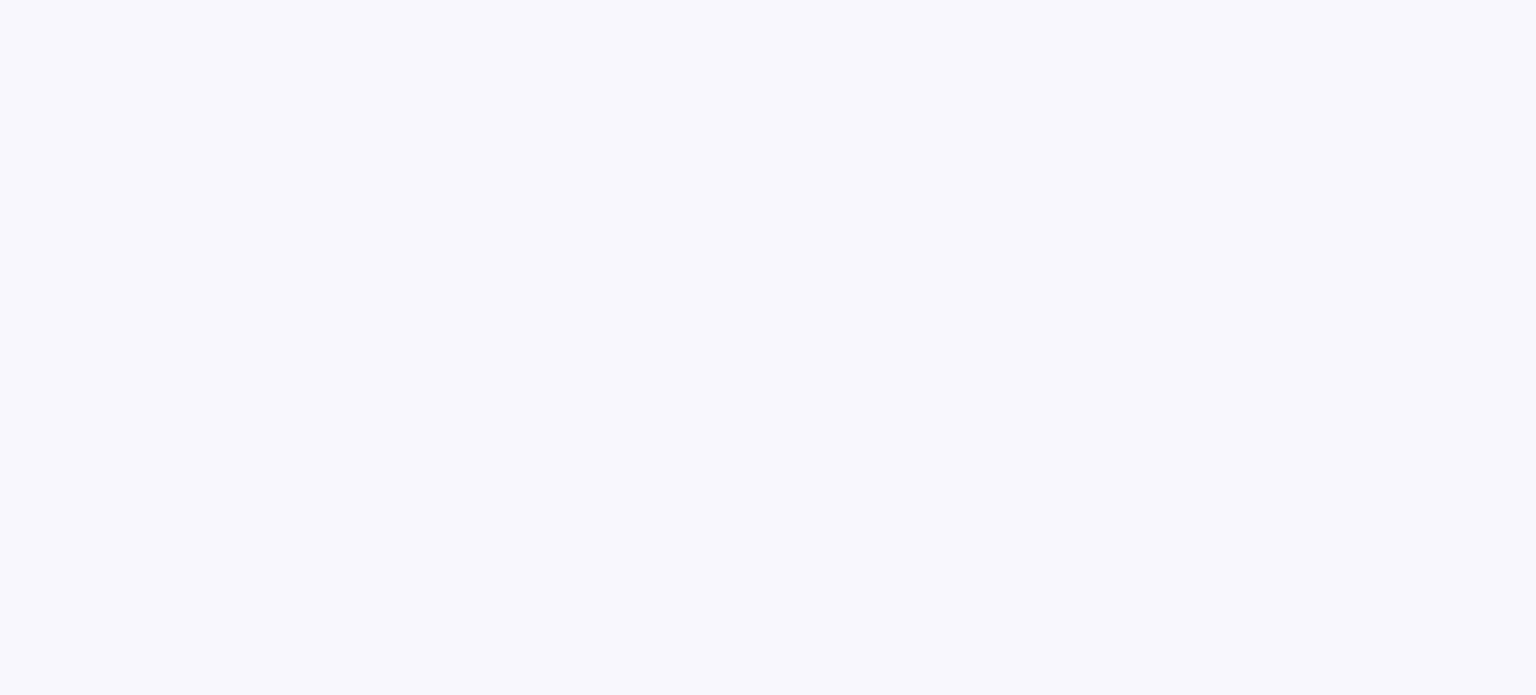 scroll, scrollTop: 0, scrollLeft: 0, axis: both 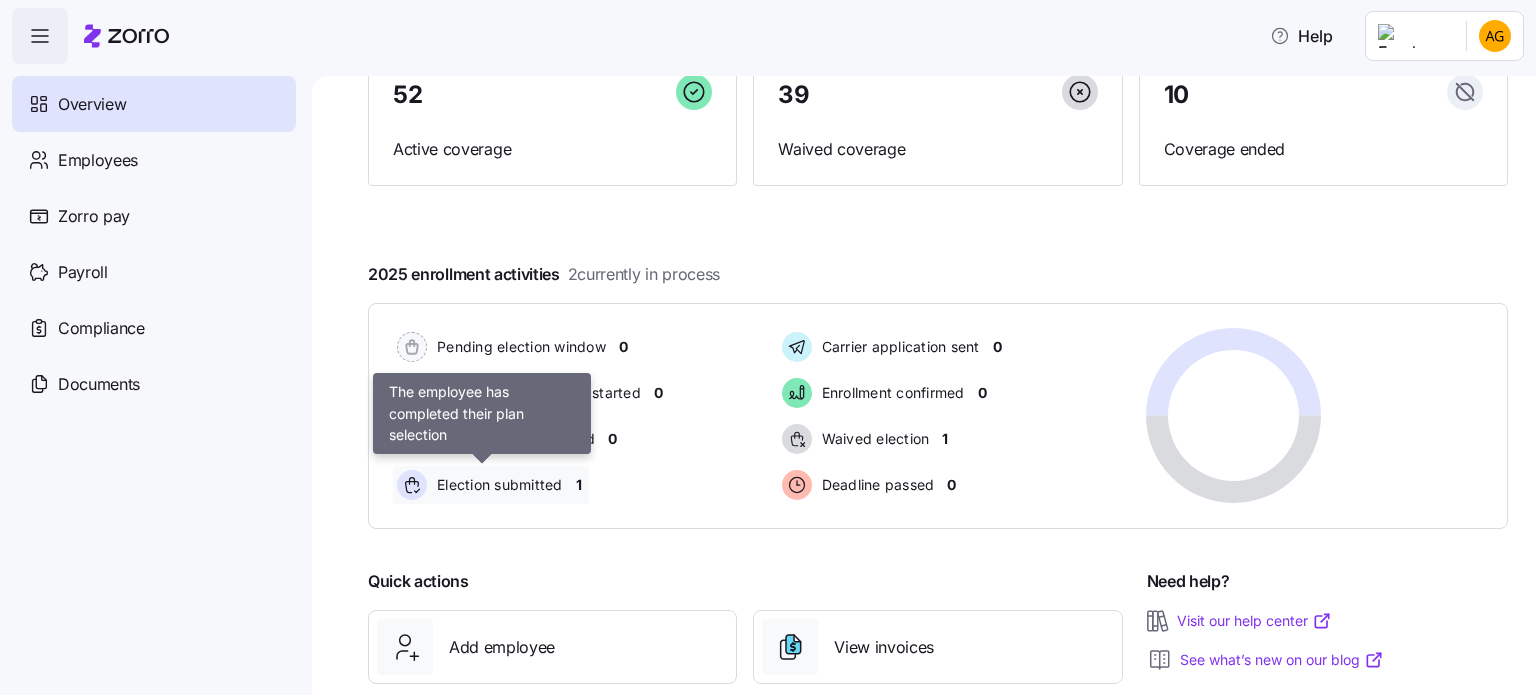 click on "Election submitted" at bounding box center [497, 485] 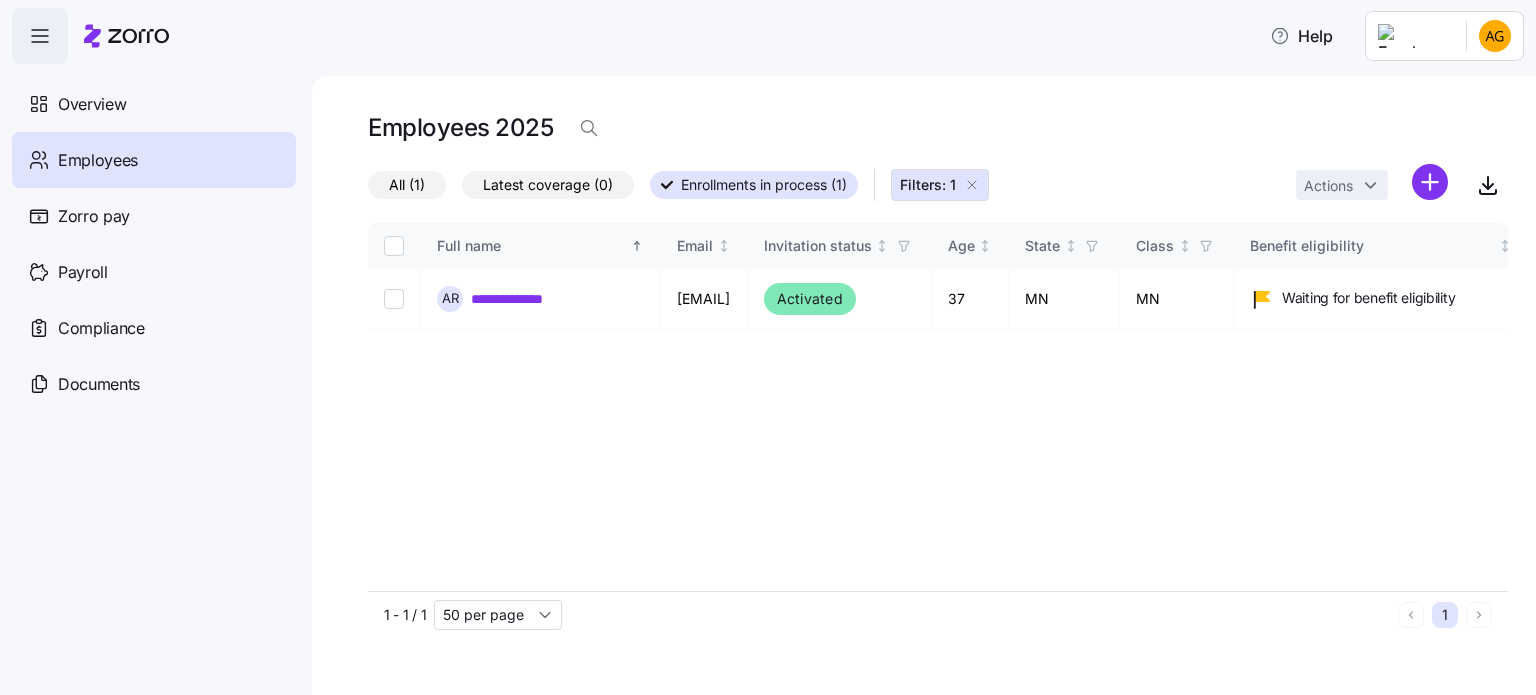 click on "All (1)" at bounding box center (407, 185) 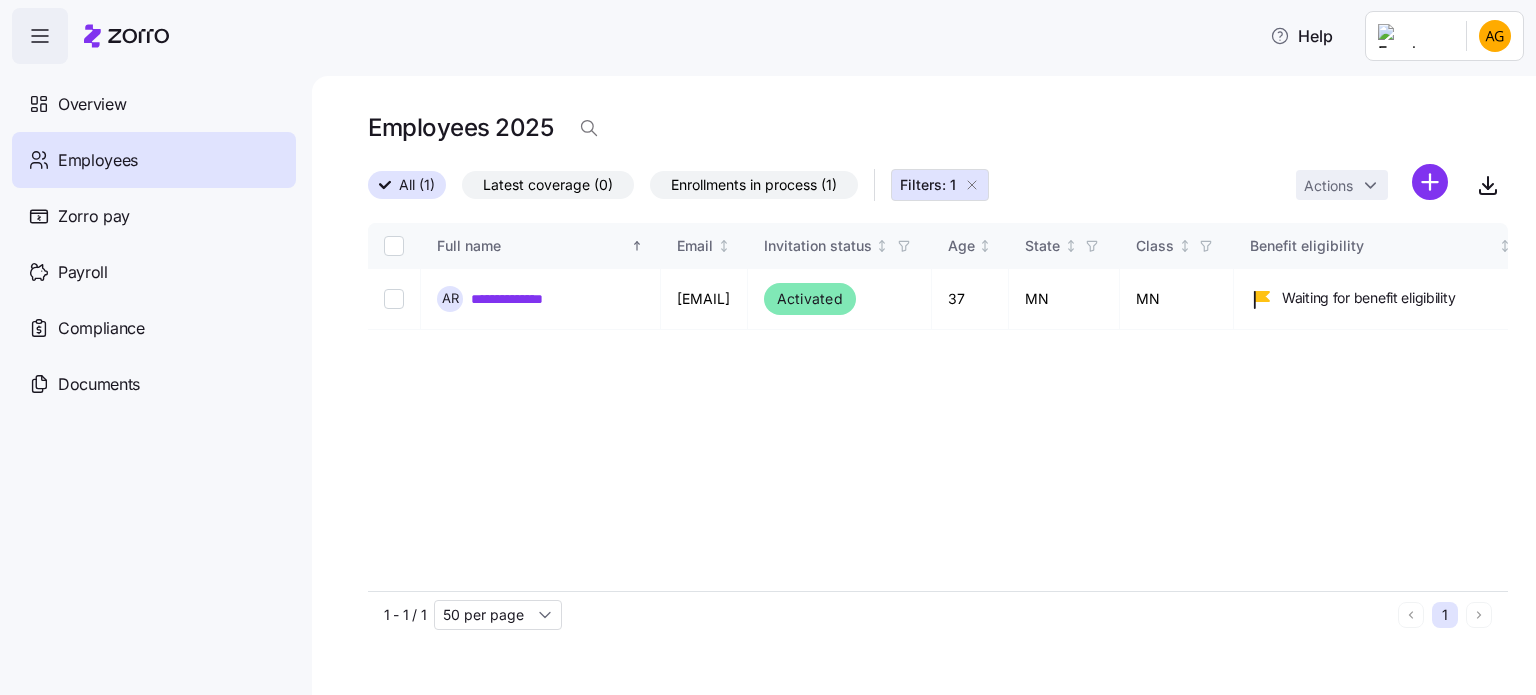 click on "Filters: 1" at bounding box center [940, 185] 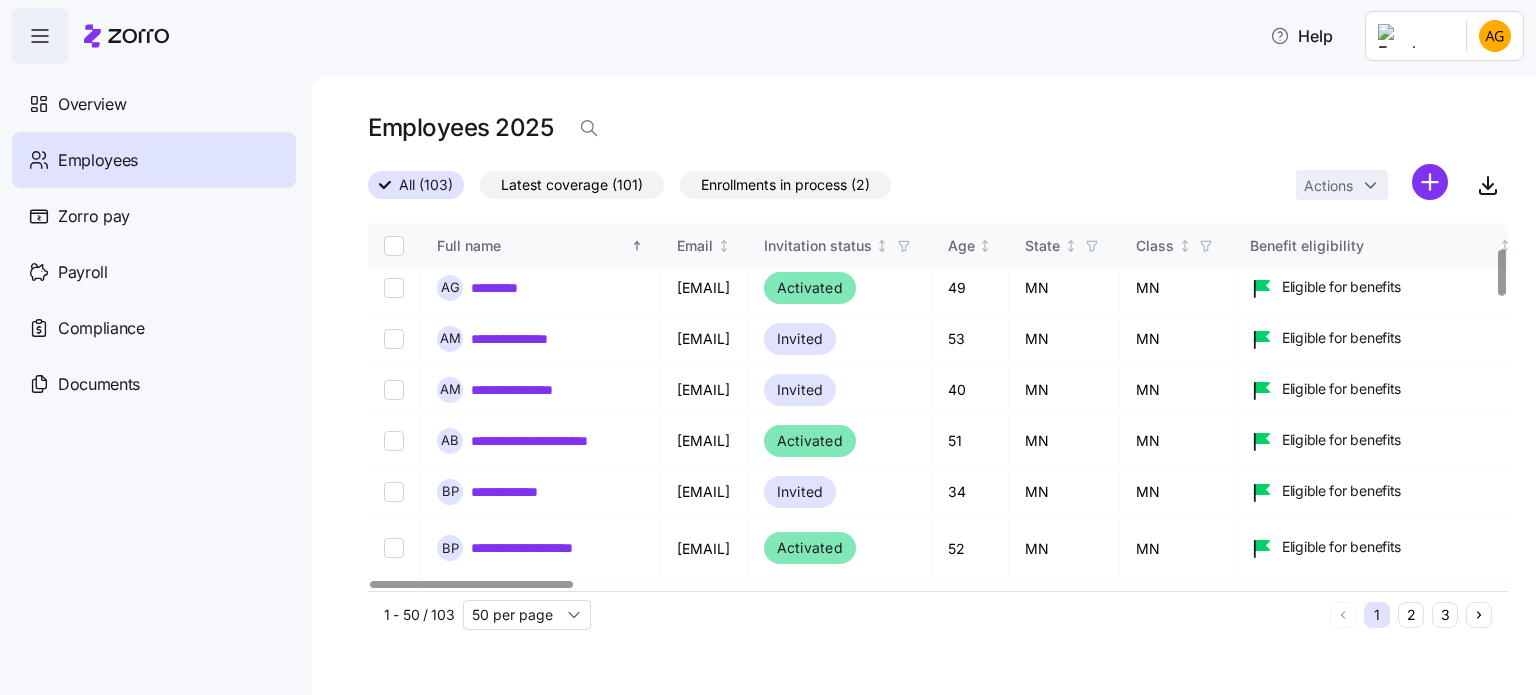scroll, scrollTop: 200, scrollLeft: 0, axis: vertical 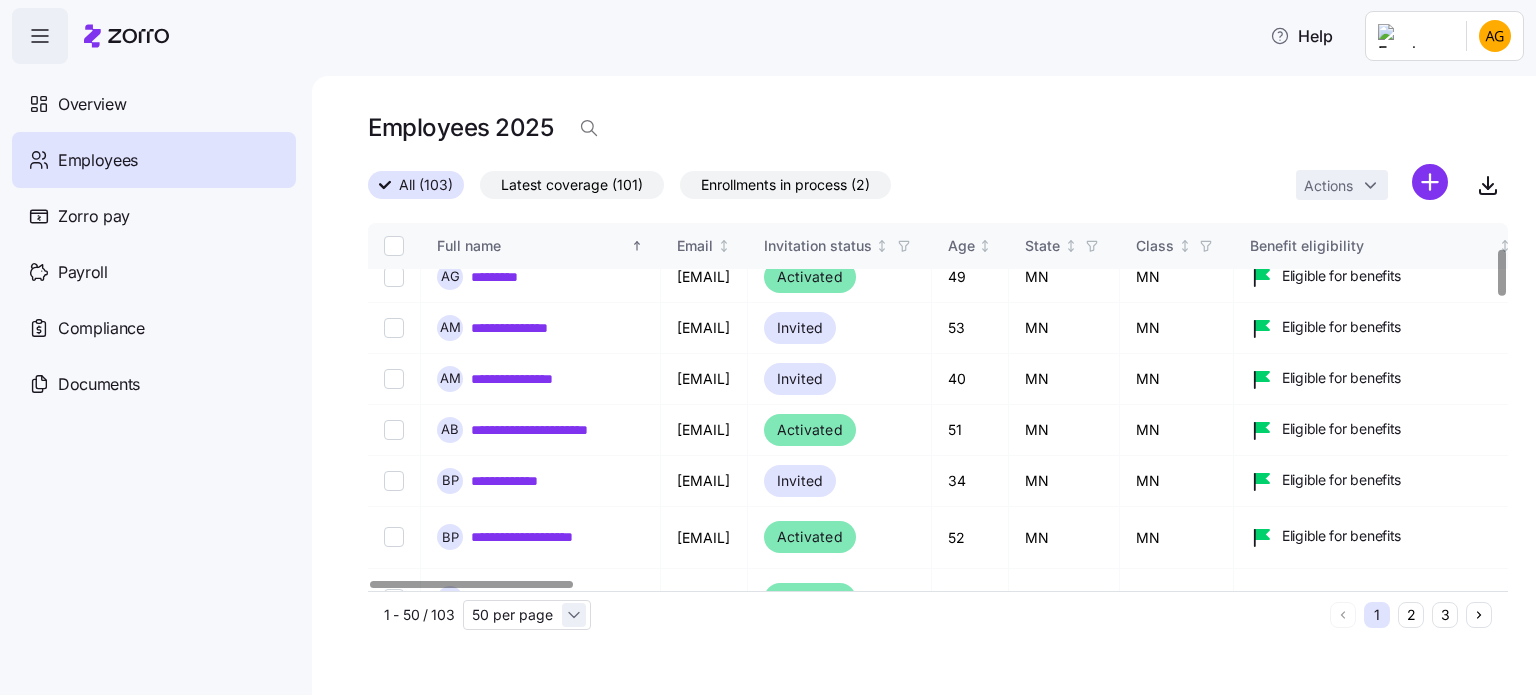 click on "50 per page" at bounding box center [527, 615] 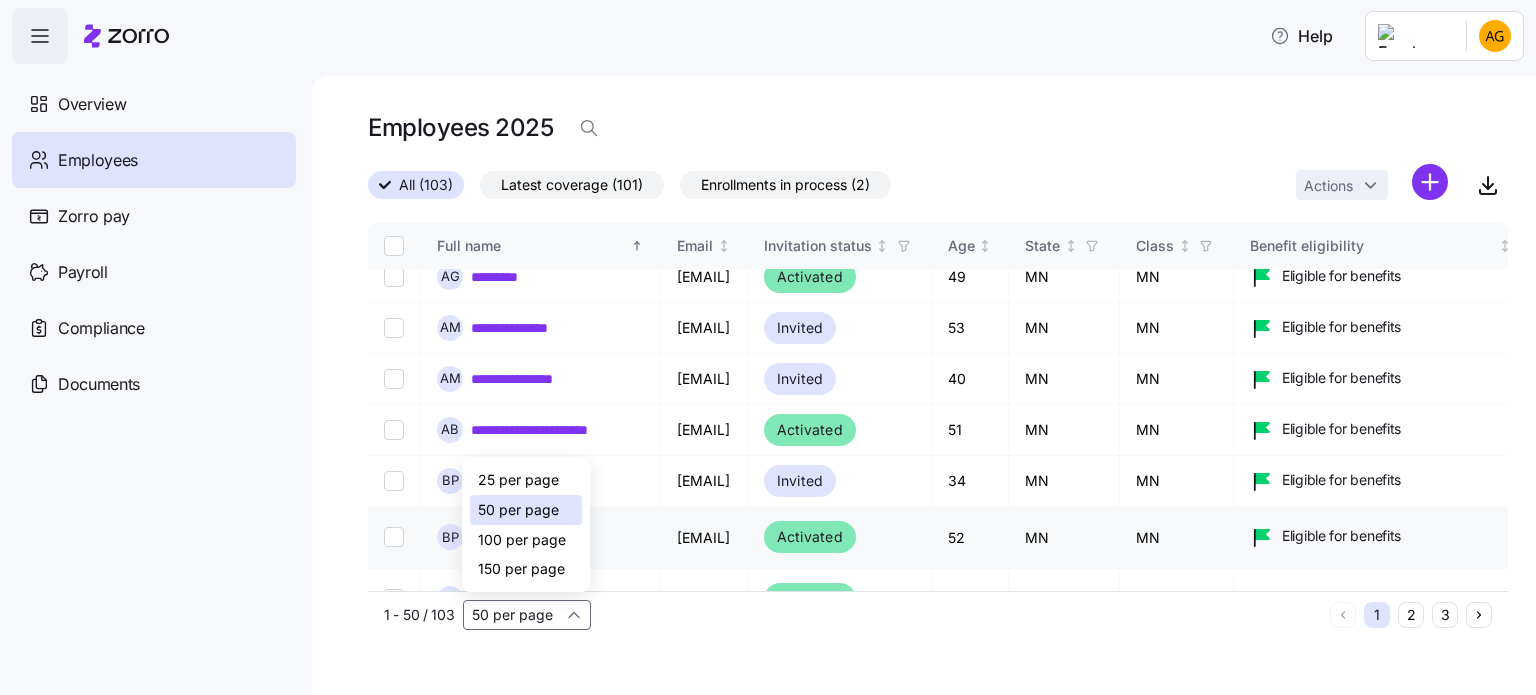 drag, startPoint x: 555, startPoint y: 531, endPoint x: 540, endPoint y: 547, distance: 21.931713 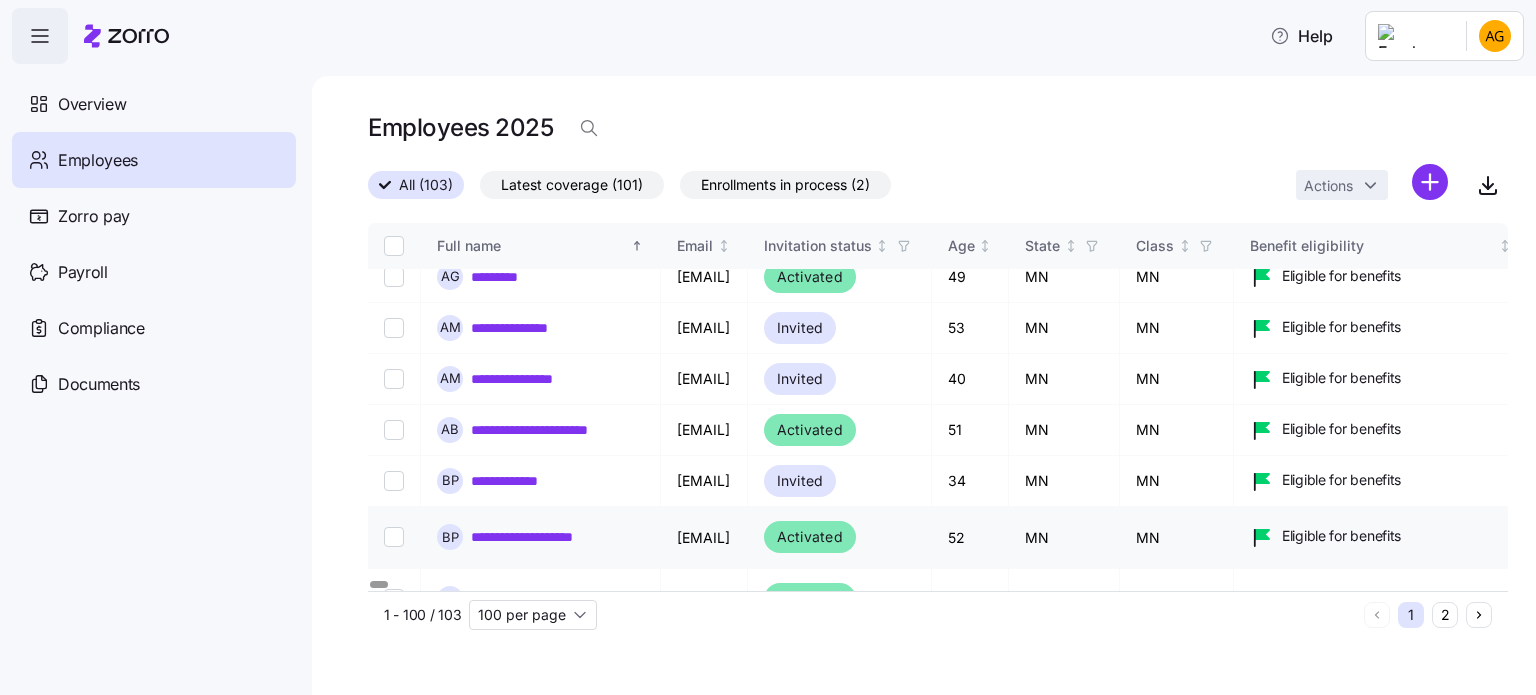 type on "100 per page" 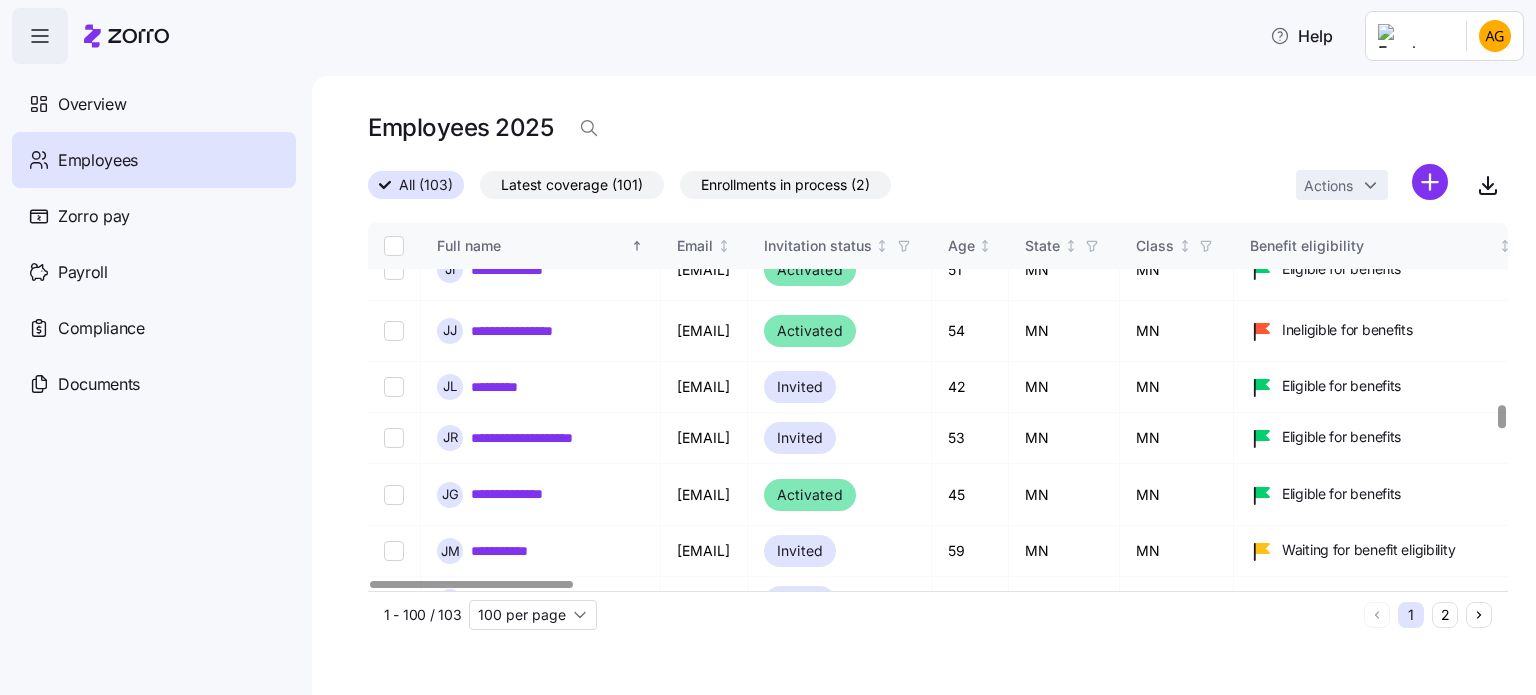 scroll, scrollTop: 3000, scrollLeft: 0, axis: vertical 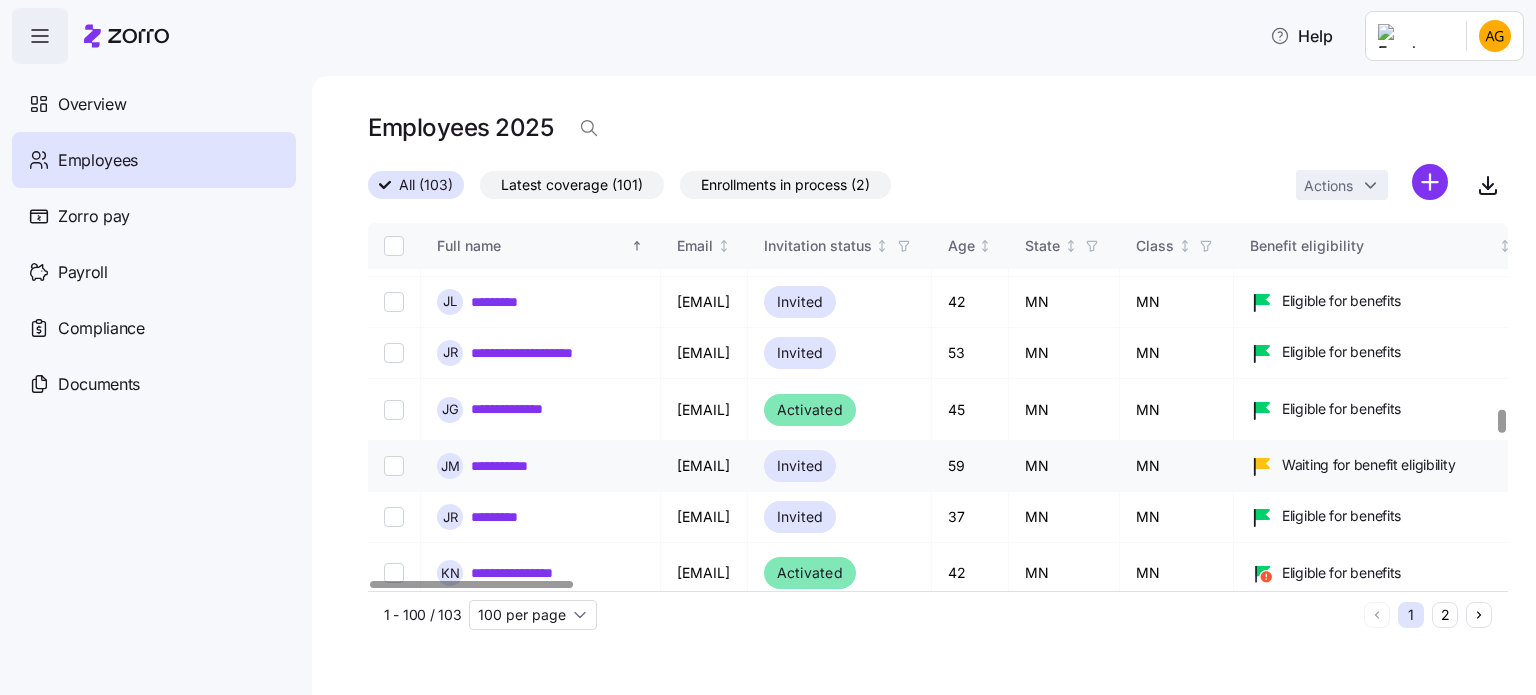 click on "**********" at bounding box center (515, 466) 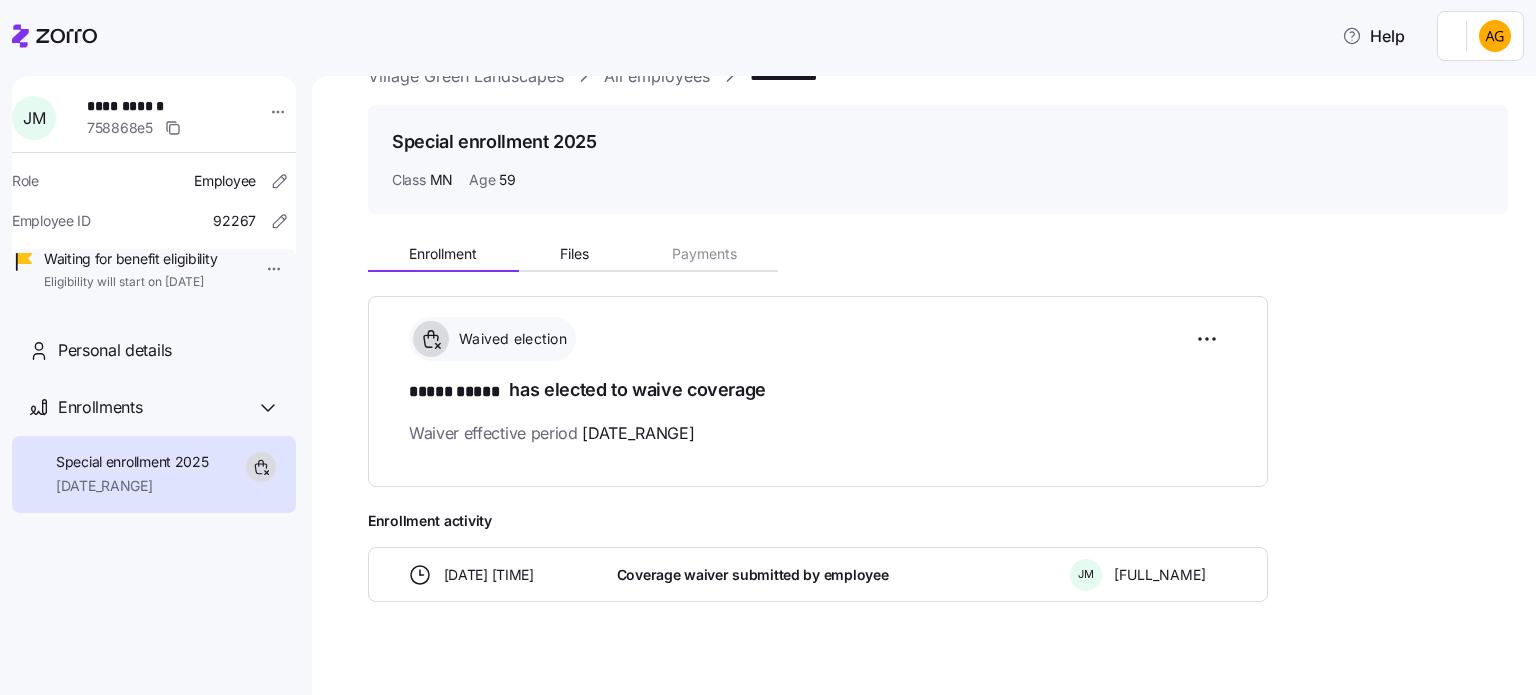 scroll, scrollTop: 68, scrollLeft: 0, axis: vertical 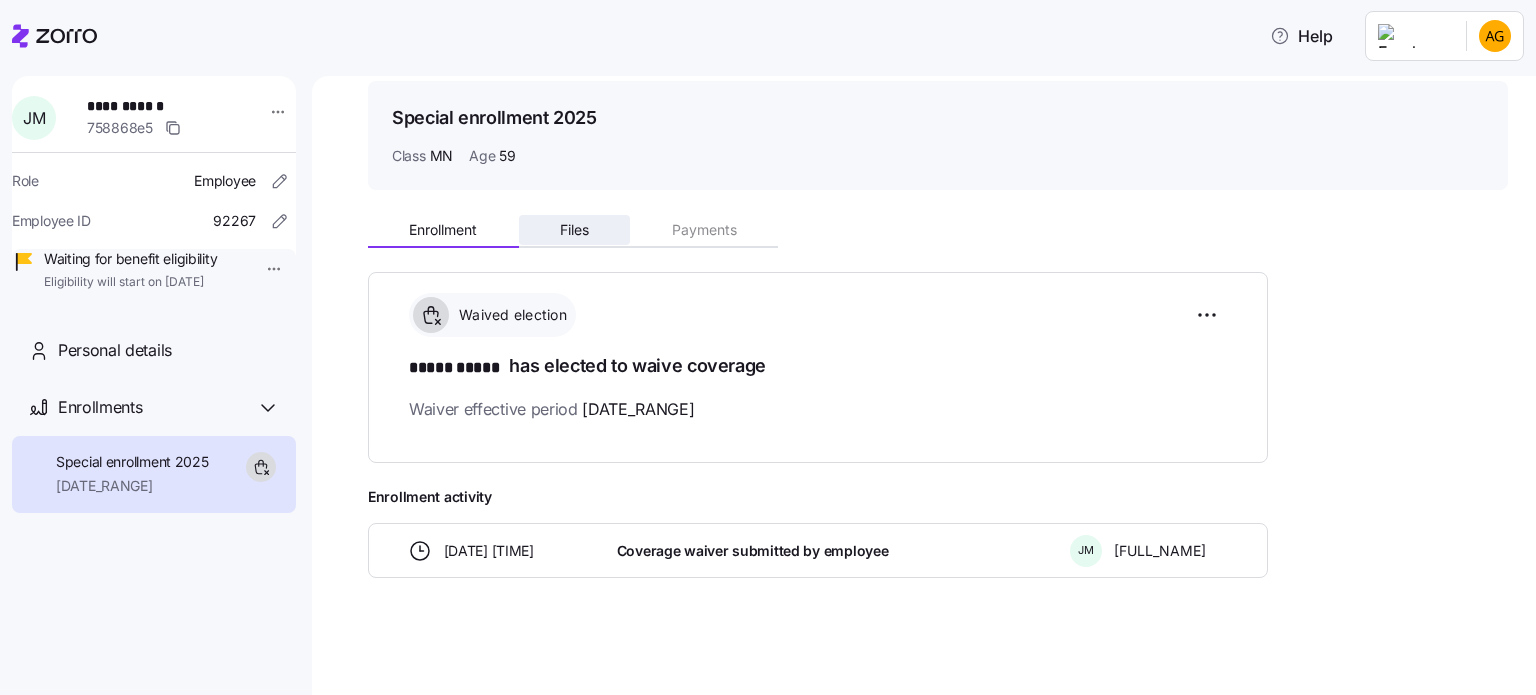 click on "Files" at bounding box center (575, 230) 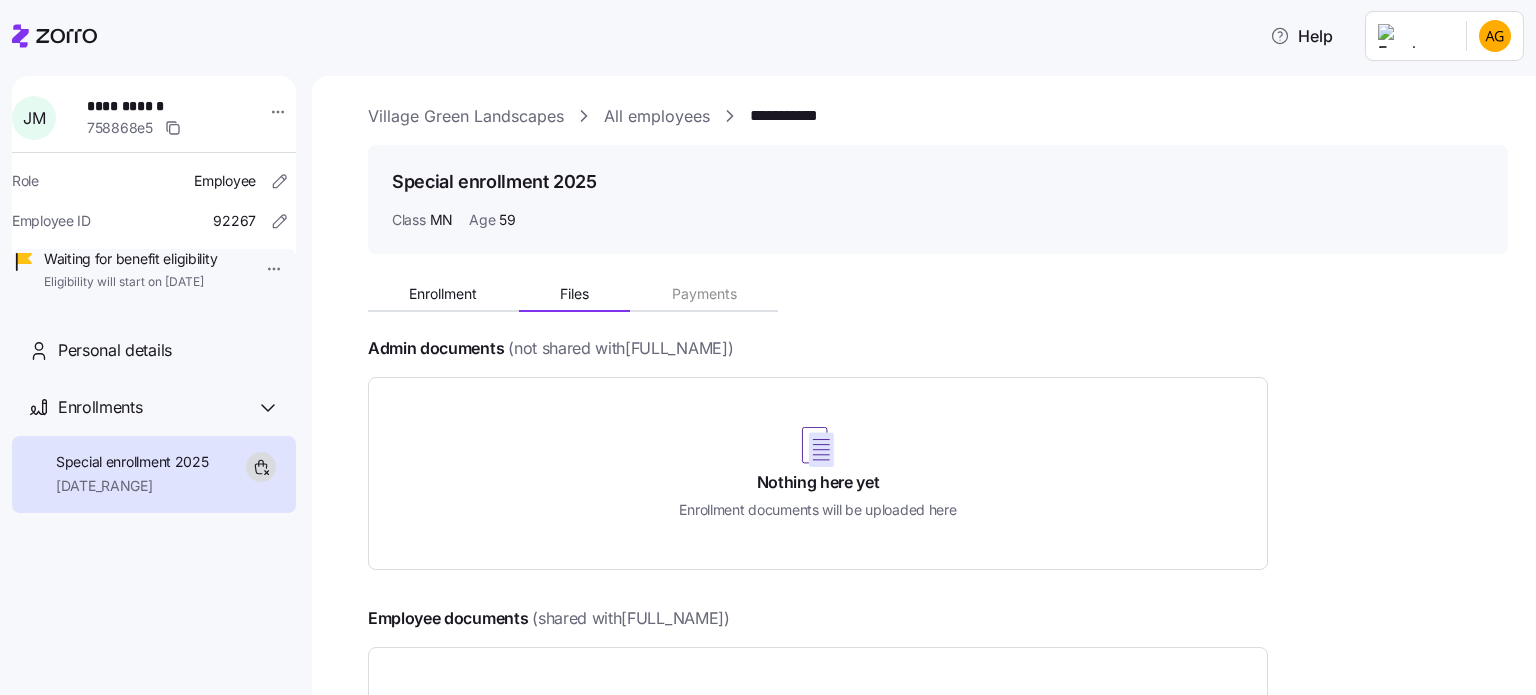 scroll, scrollTop: 0, scrollLeft: 0, axis: both 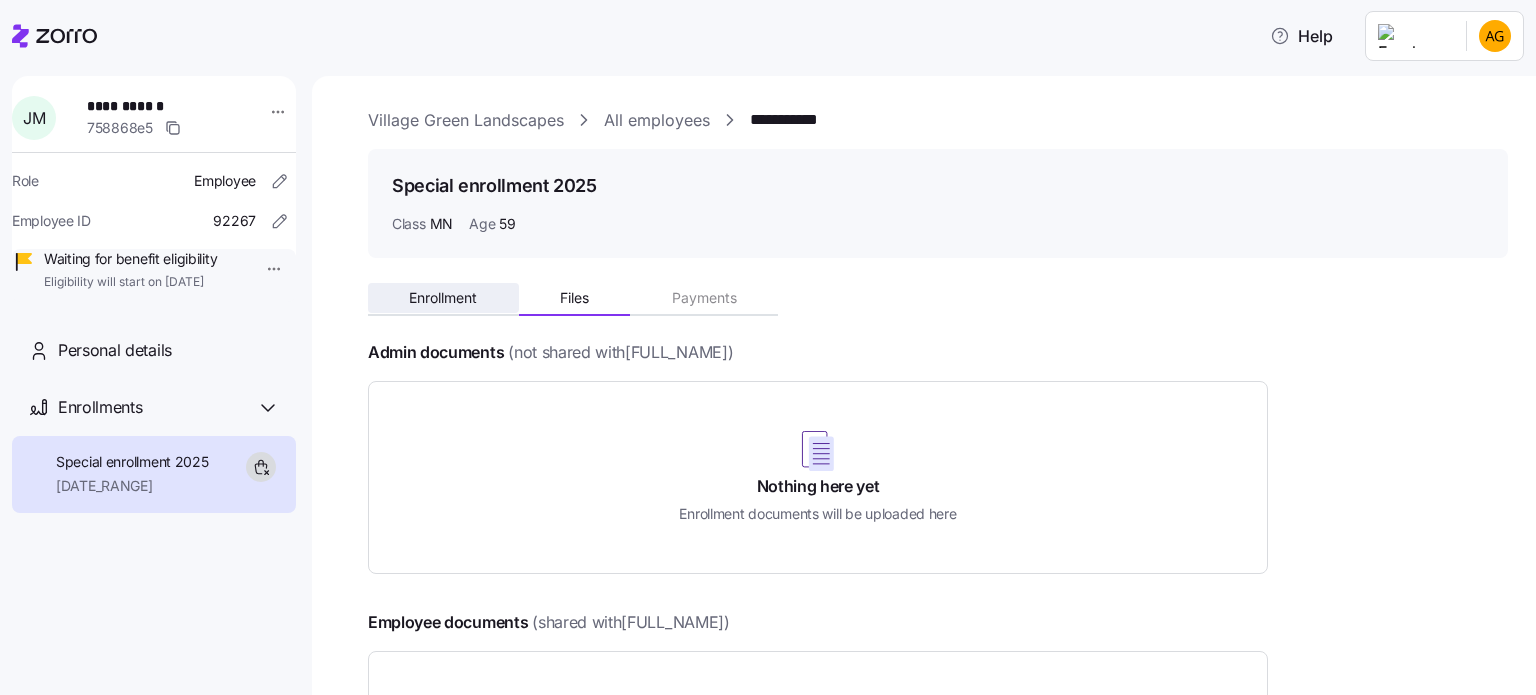 click on "Enrollment" at bounding box center [443, 298] 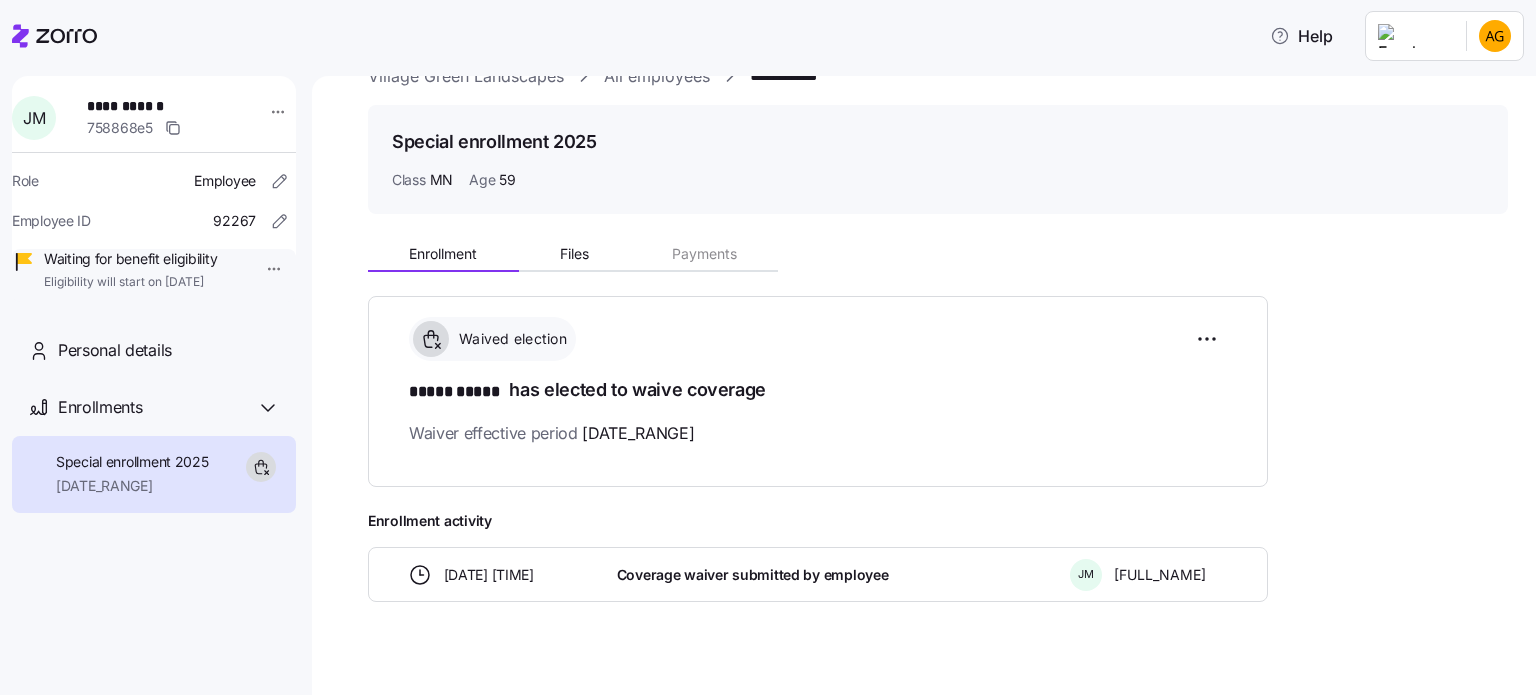 scroll, scrollTop: 68, scrollLeft: 0, axis: vertical 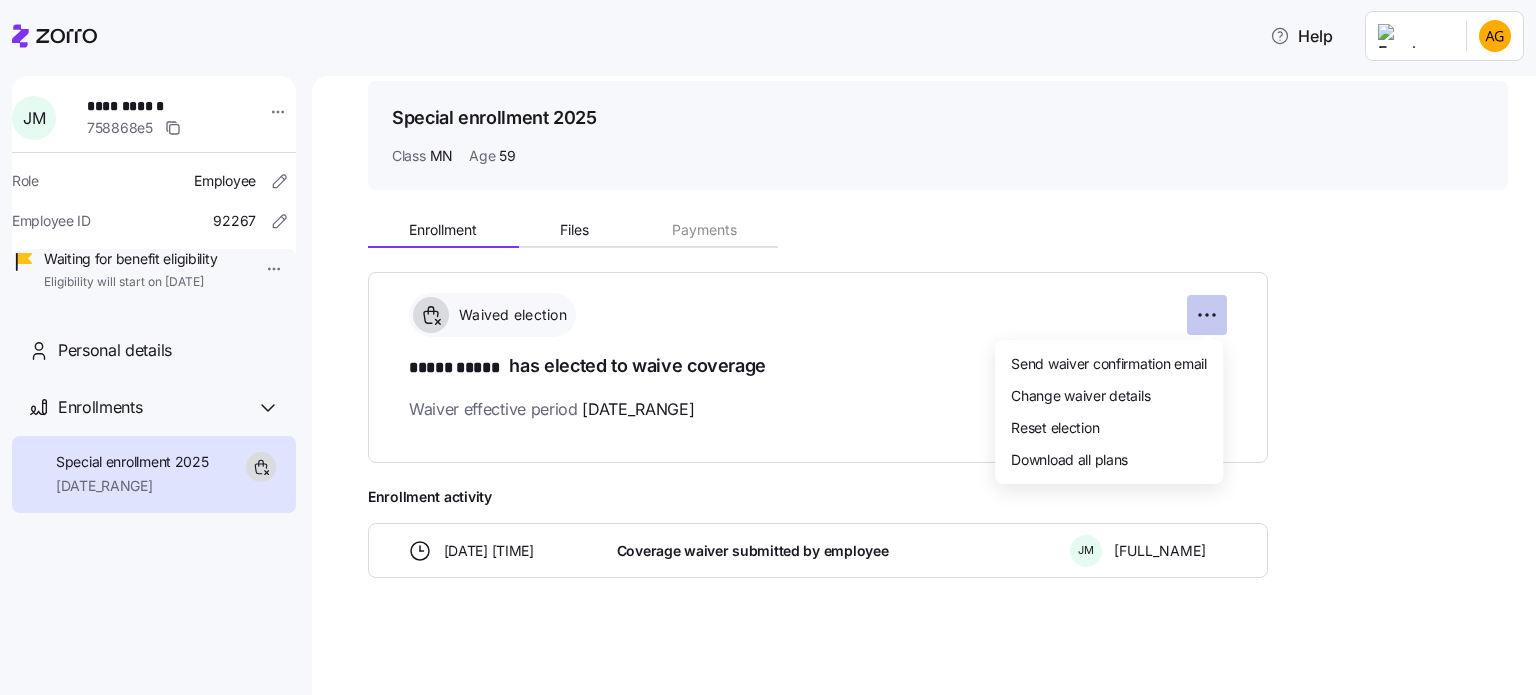 click on "**********" at bounding box center (768, 341) 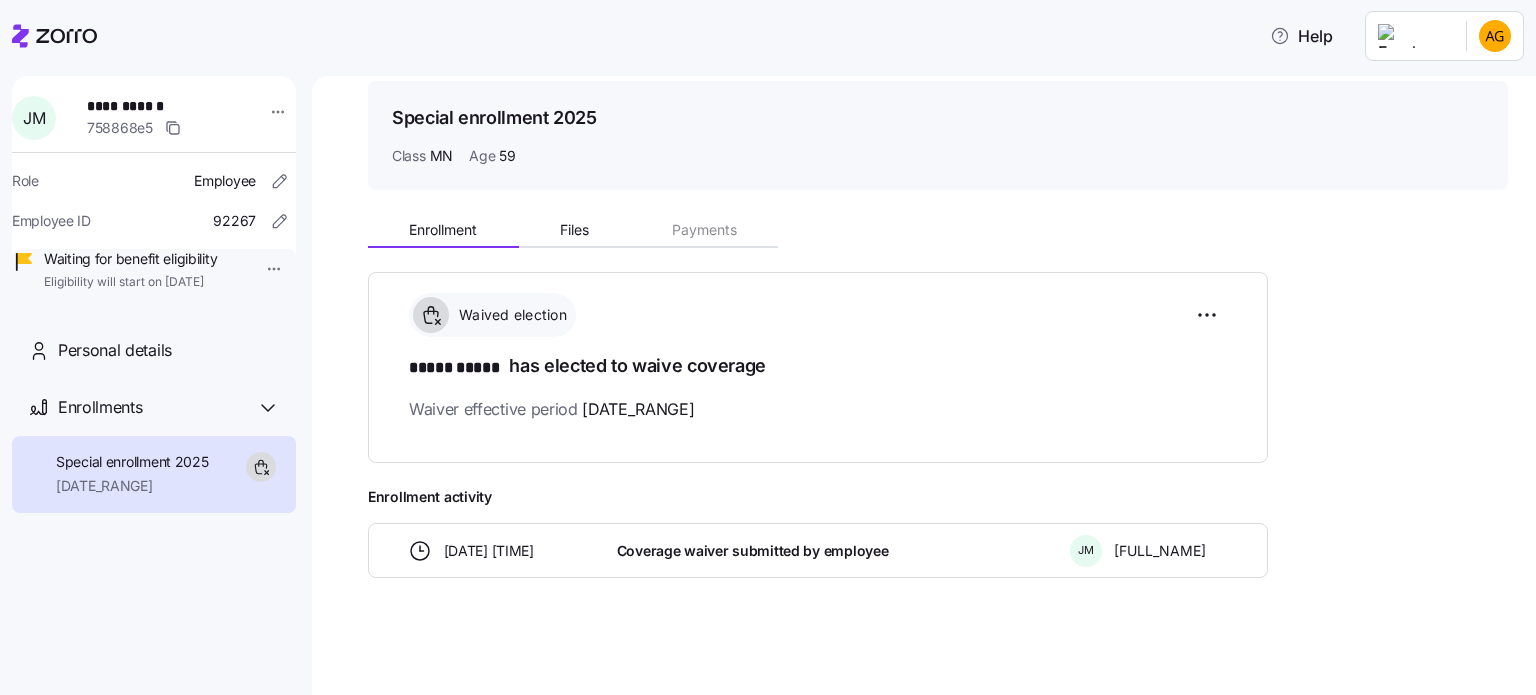 drag, startPoint x: 897, startPoint y: 207, endPoint x: 885, endPoint y: 256, distance: 50.447994 